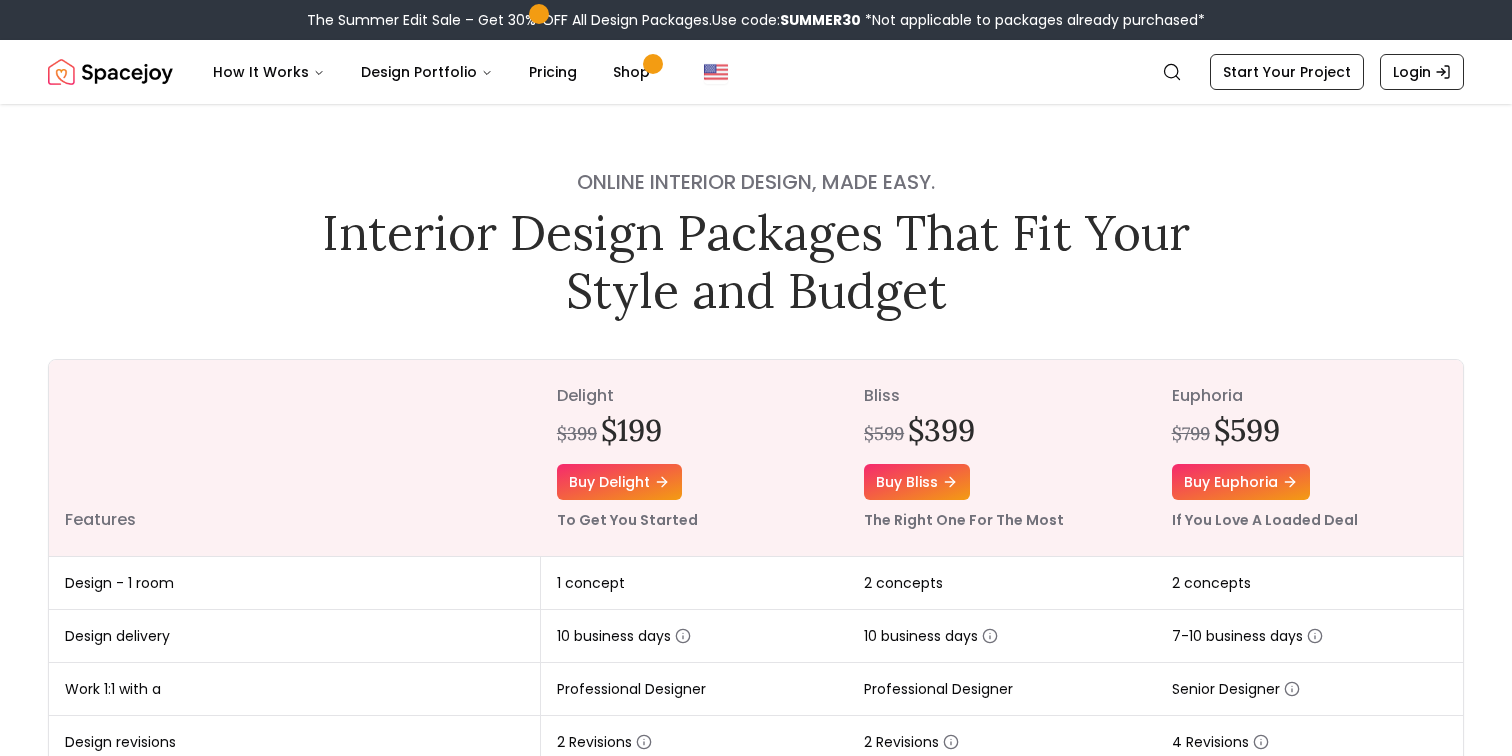 scroll, scrollTop: 0, scrollLeft: 0, axis: both 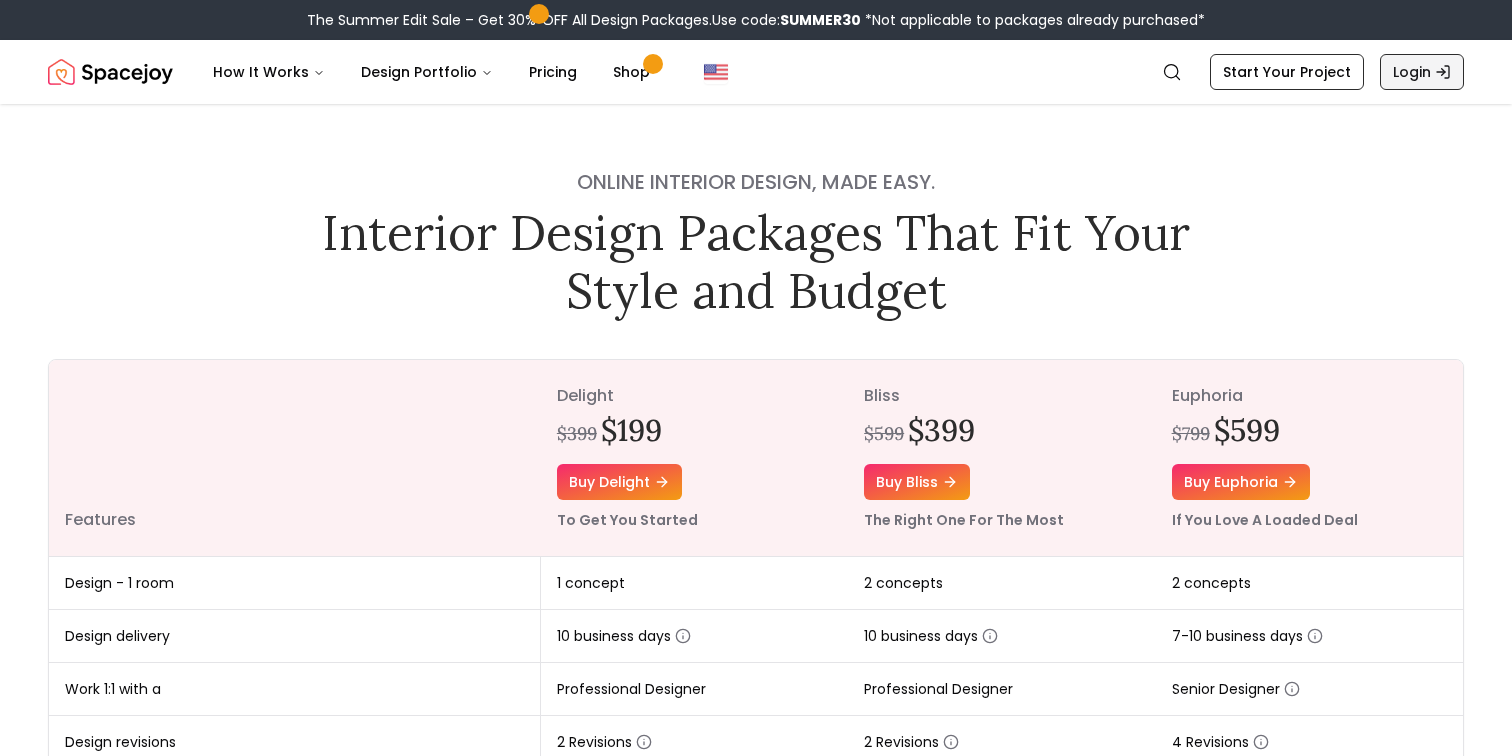 click on "Login" at bounding box center [1422, 72] 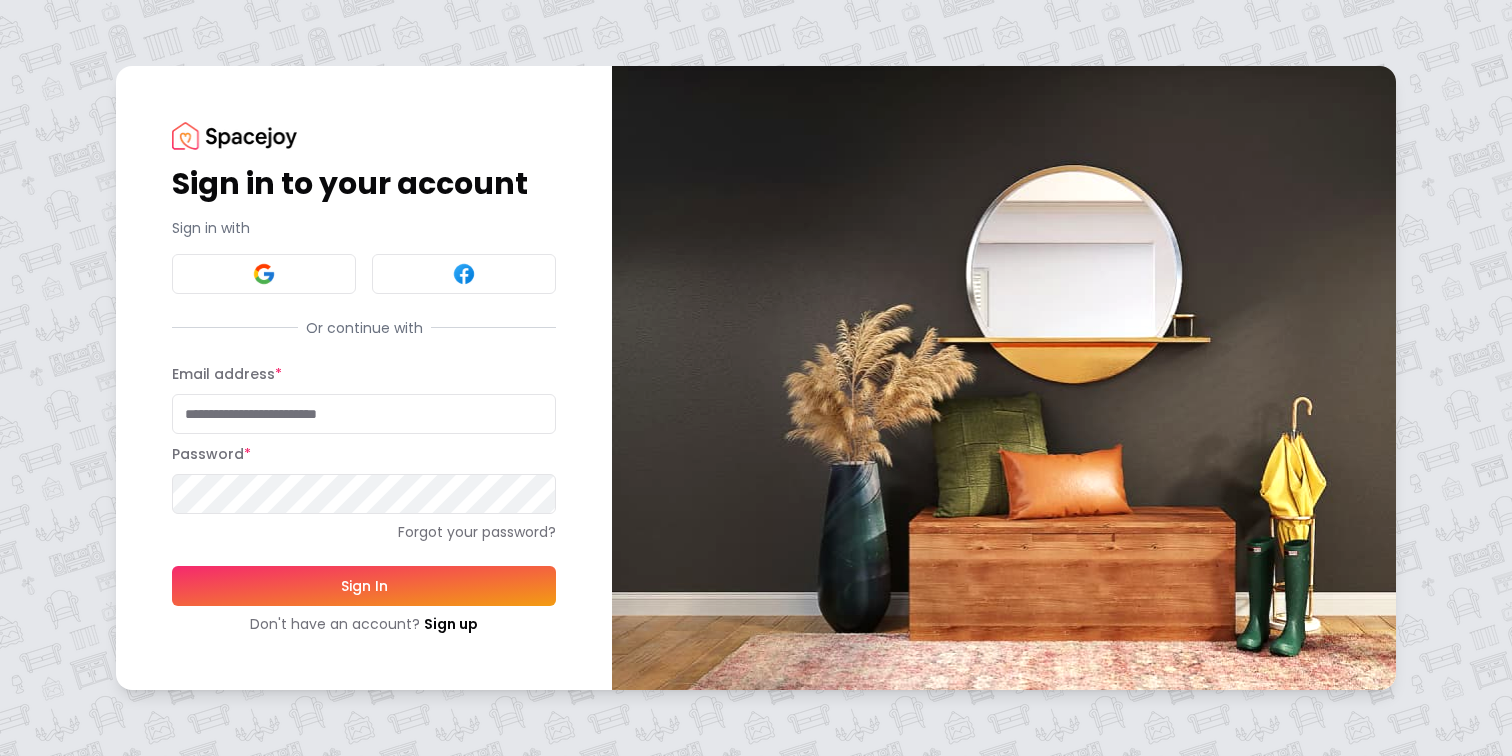 click on "Email address  *" at bounding box center [364, 414] 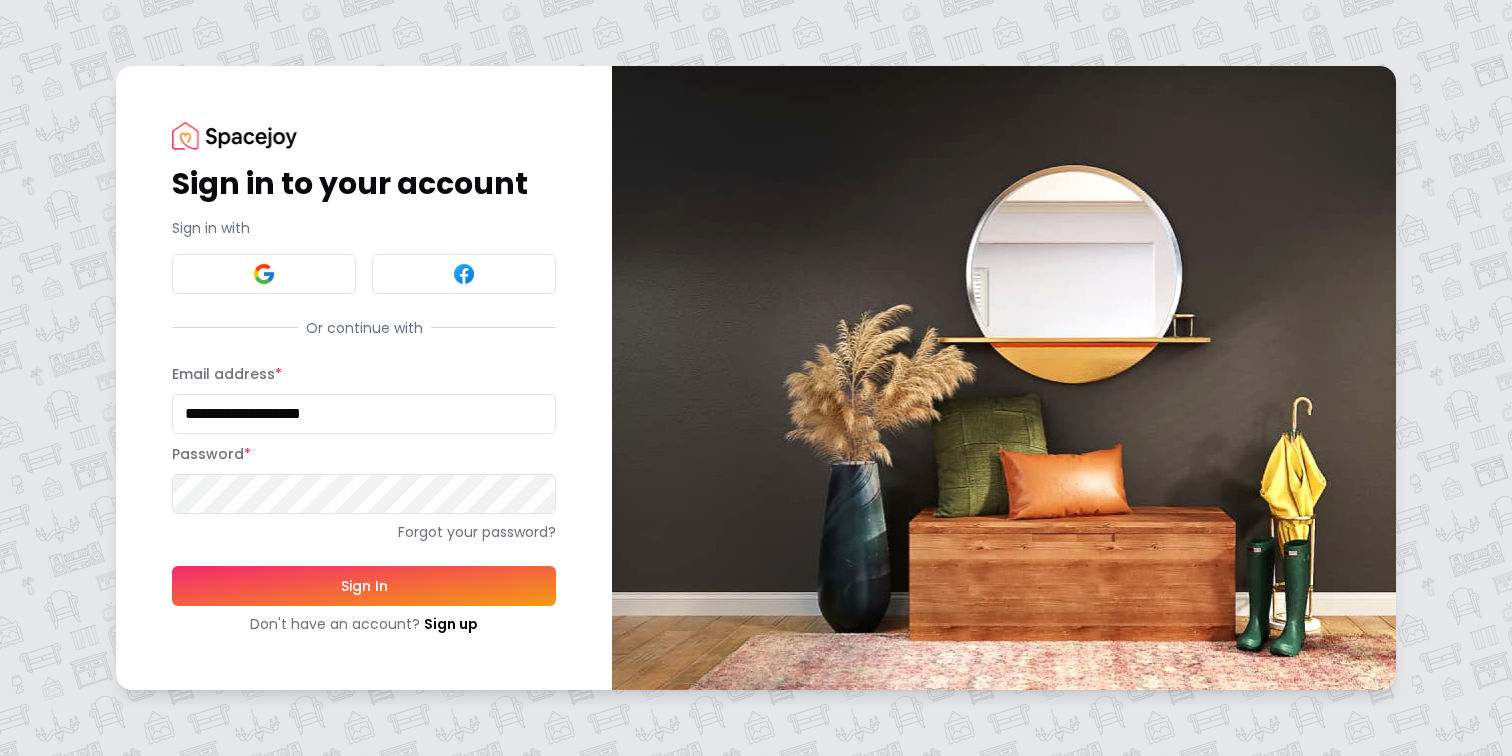 click on "Sign In" at bounding box center [364, 586] 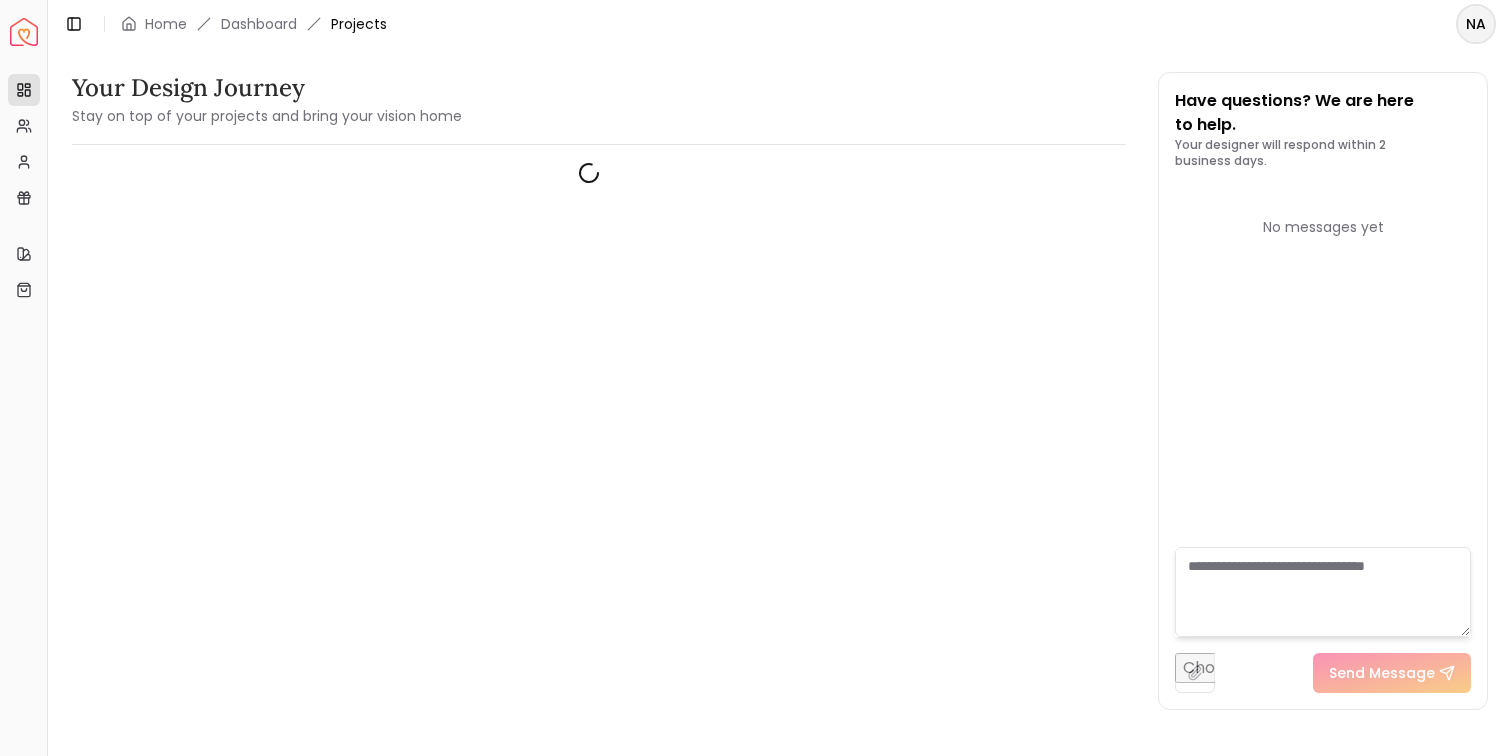 scroll, scrollTop: 0, scrollLeft: 0, axis: both 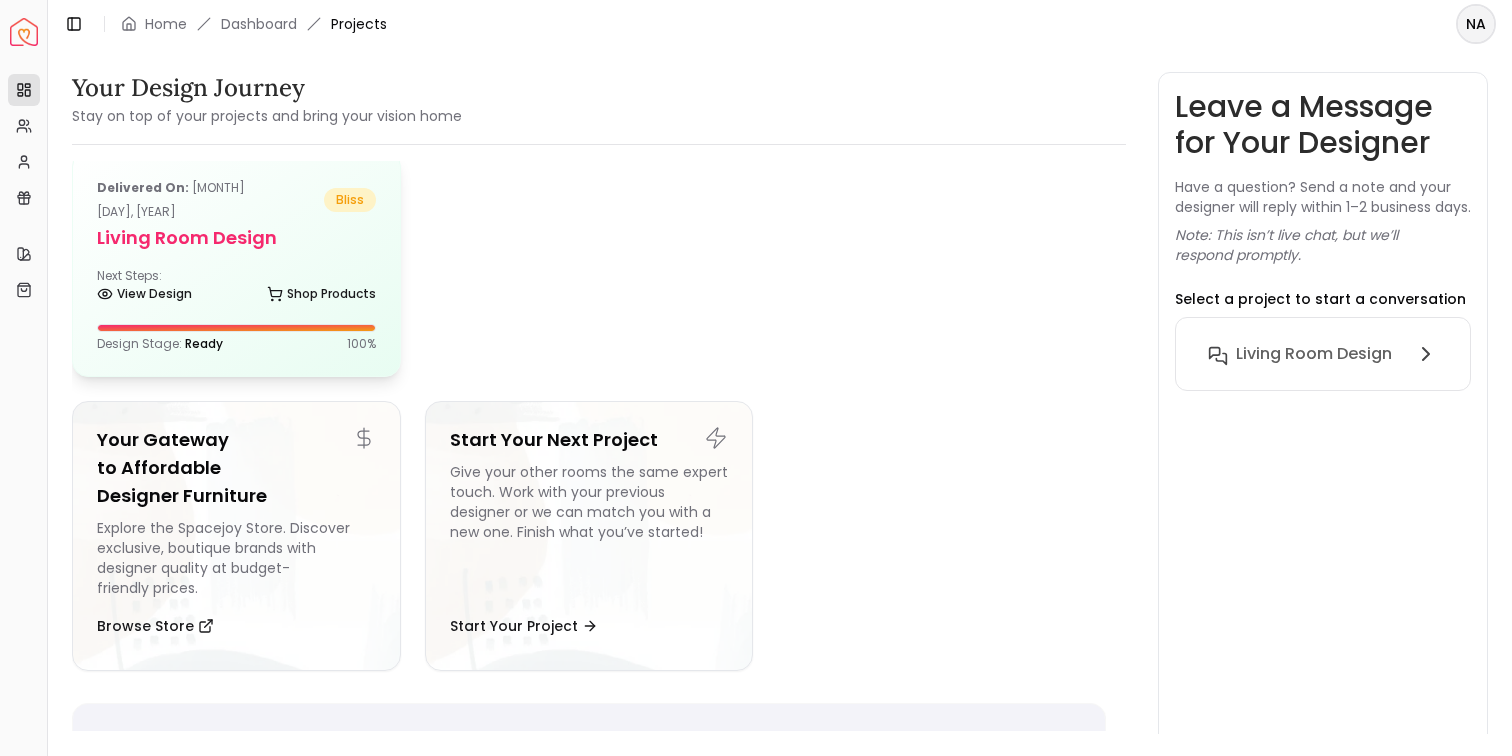 click on "Living Room Design" at bounding box center [236, 238] 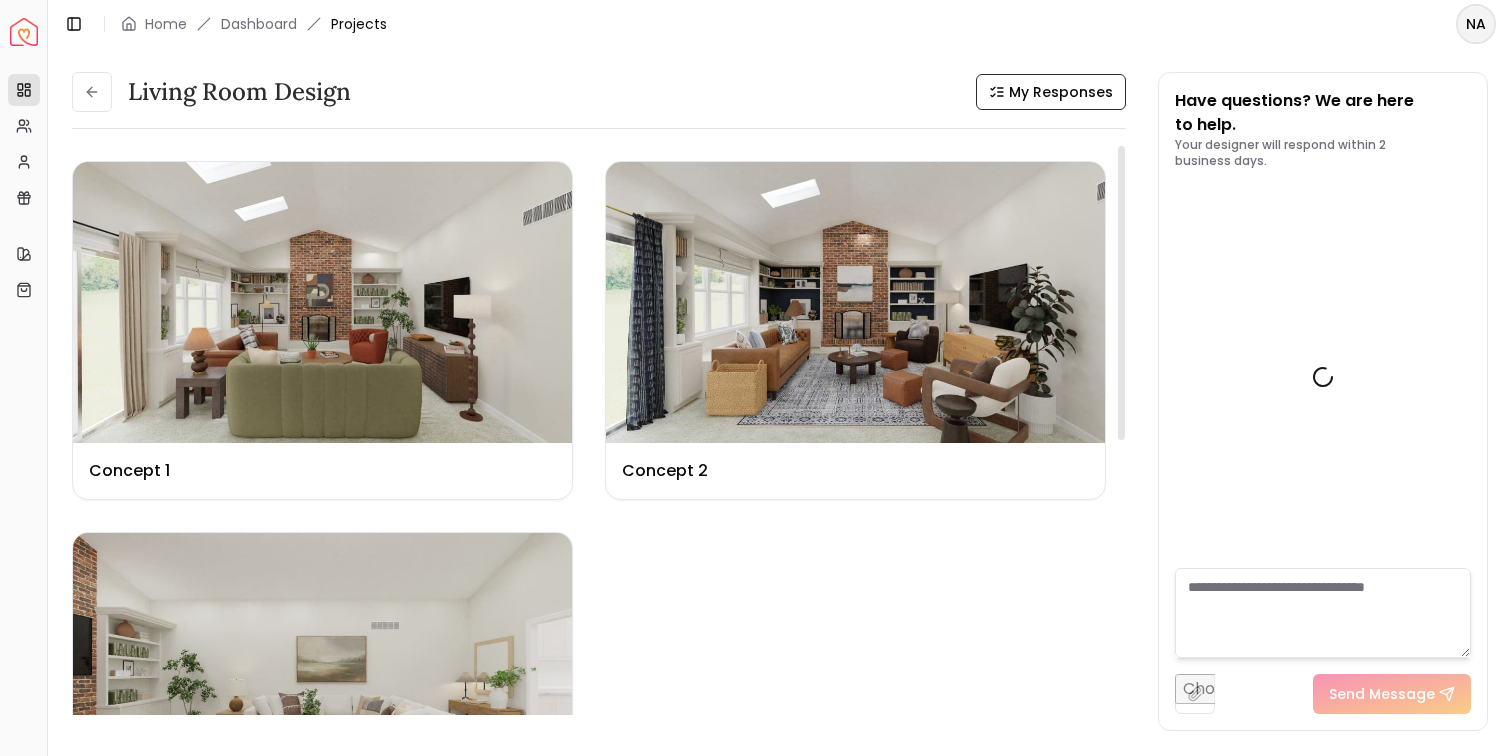 scroll, scrollTop: 3957, scrollLeft: 0, axis: vertical 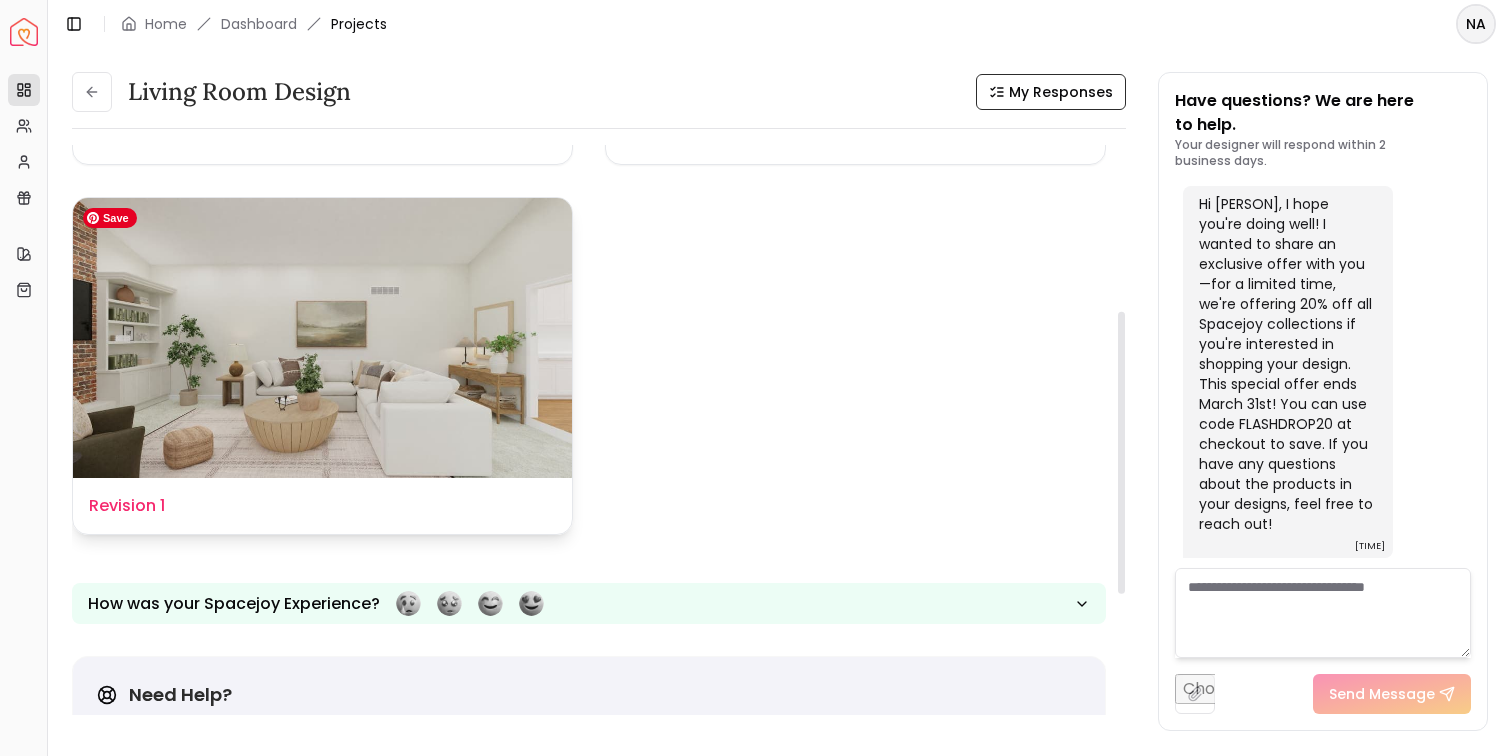 click at bounding box center [322, 338] 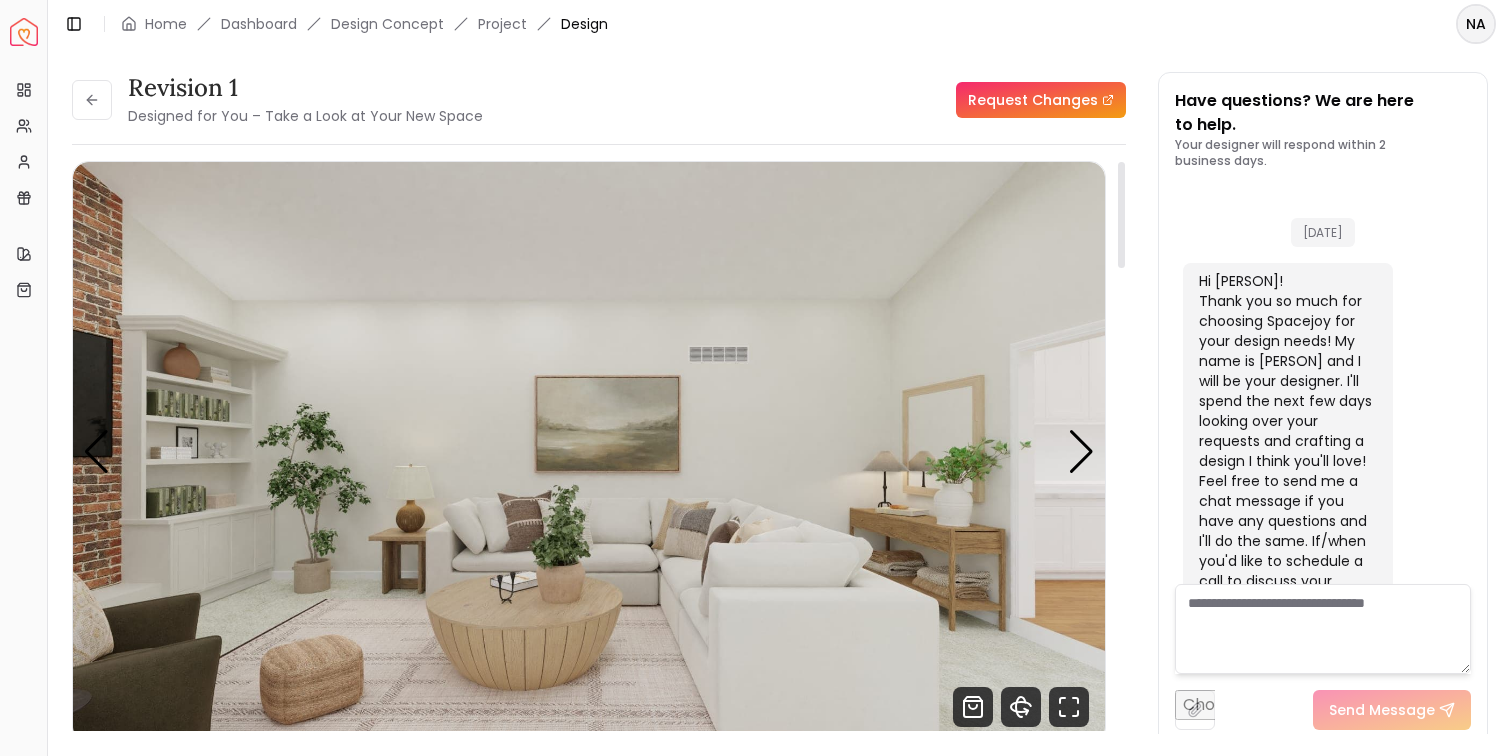 scroll, scrollTop: 3941, scrollLeft: 0, axis: vertical 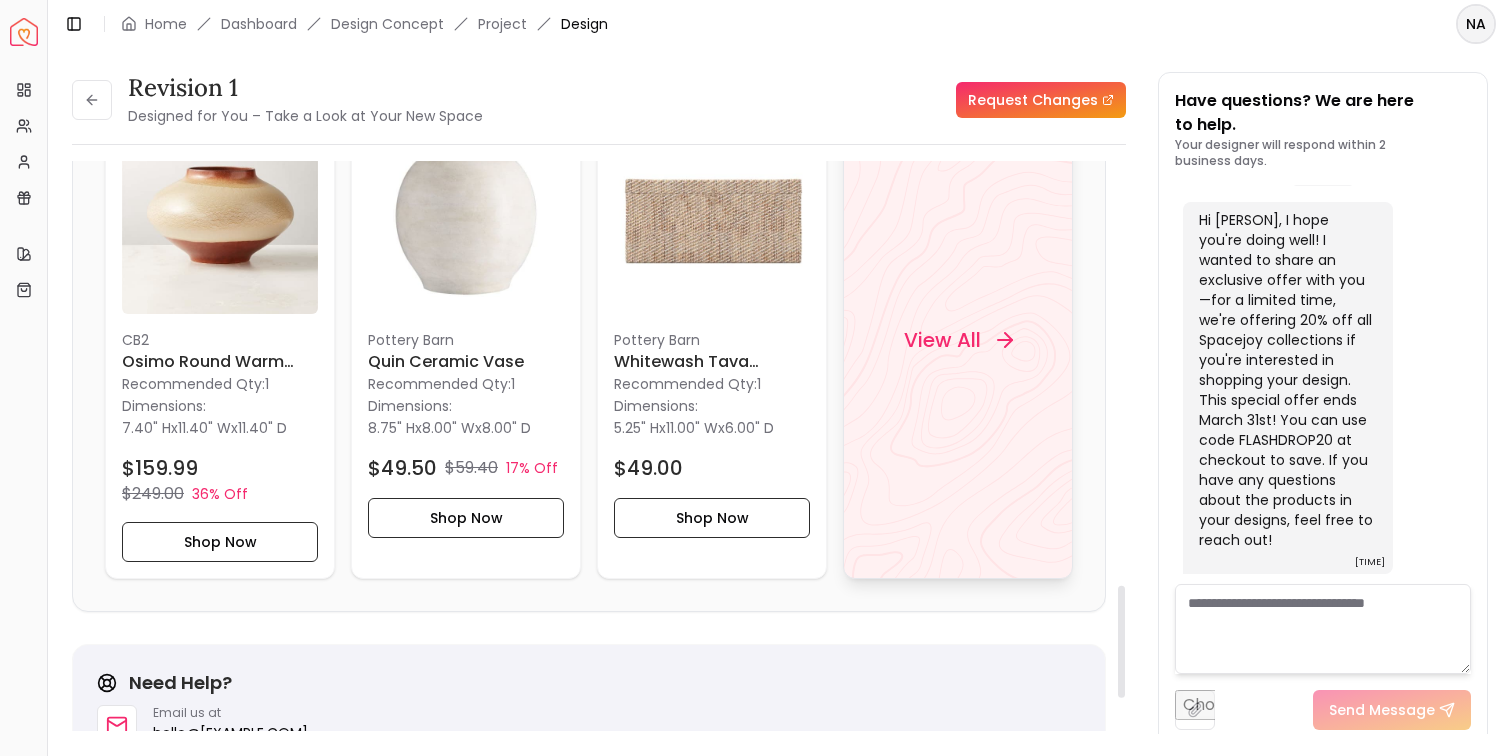 click on "View All" at bounding box center (958, 340) 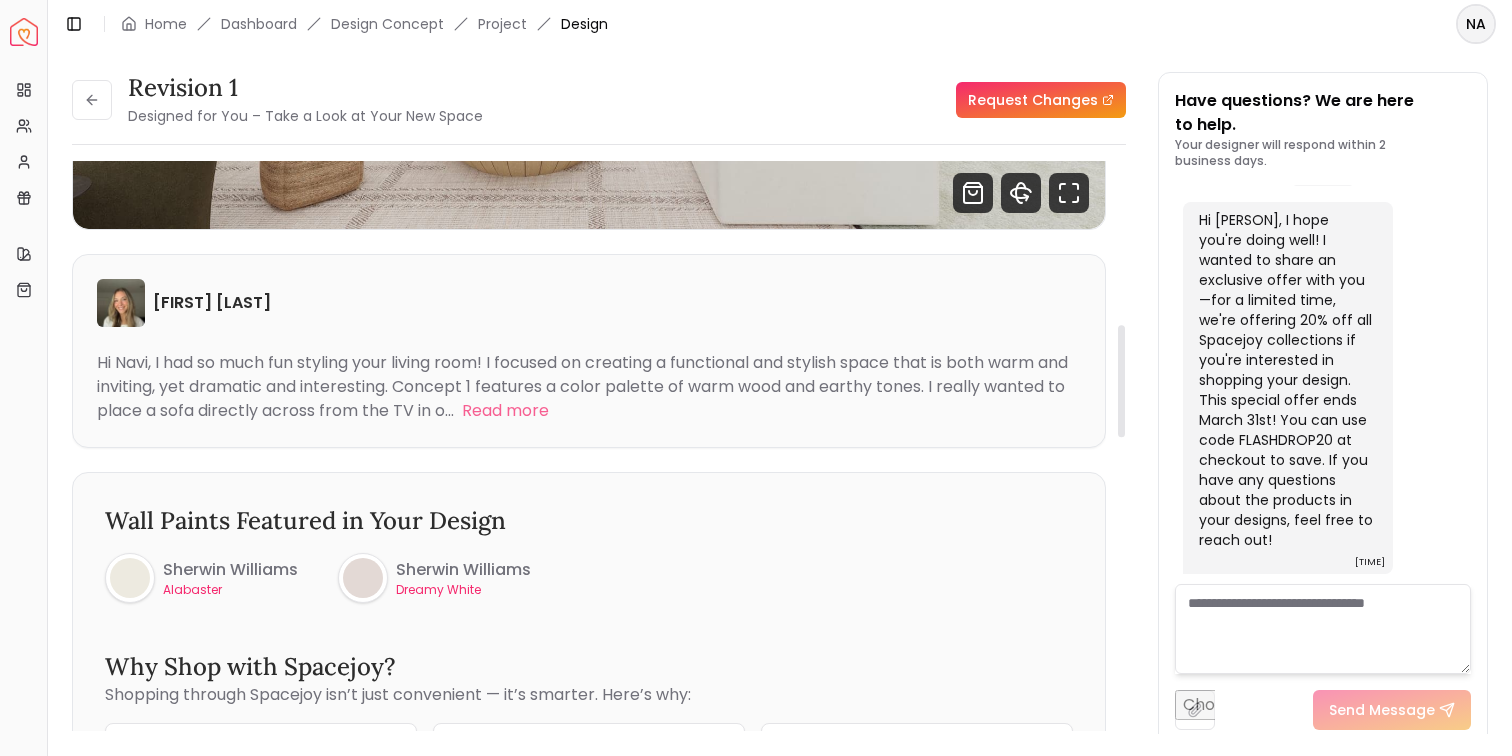 scroll, scrollTop: 196, scrollLeft: 0, axis: vertical 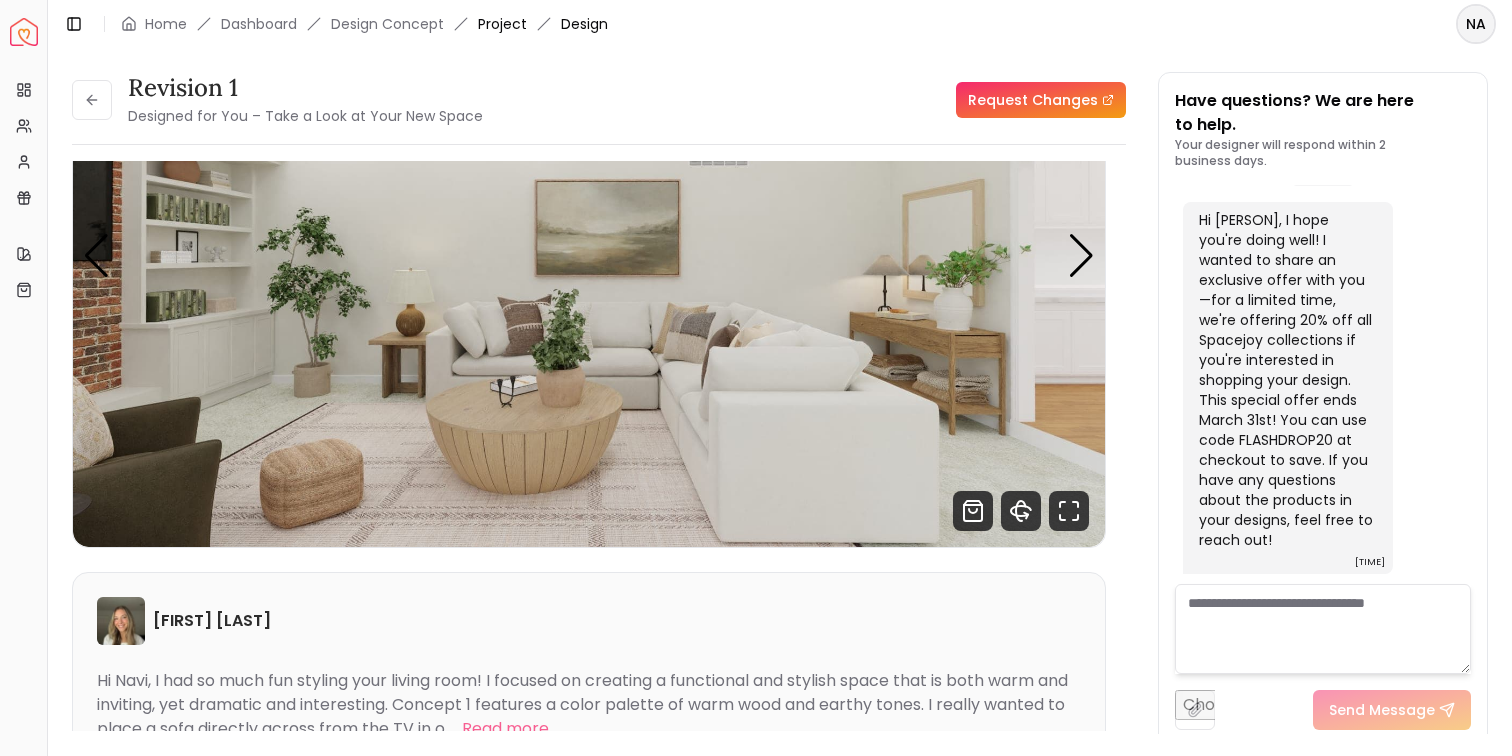 click on "Project" at bounding box center [502, 24] 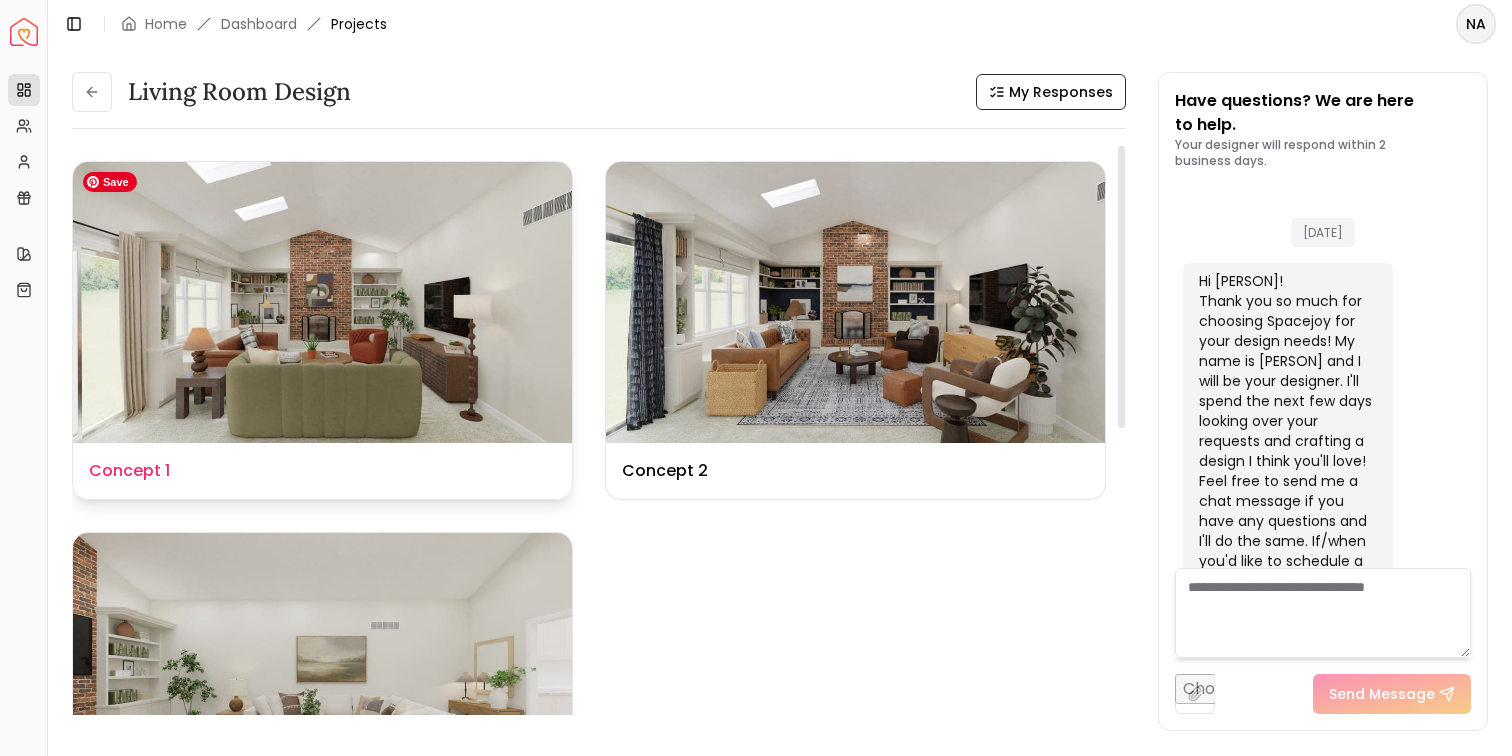 scroll, scrollTop: 3957, scrollLeft: 0, axis: vertical 